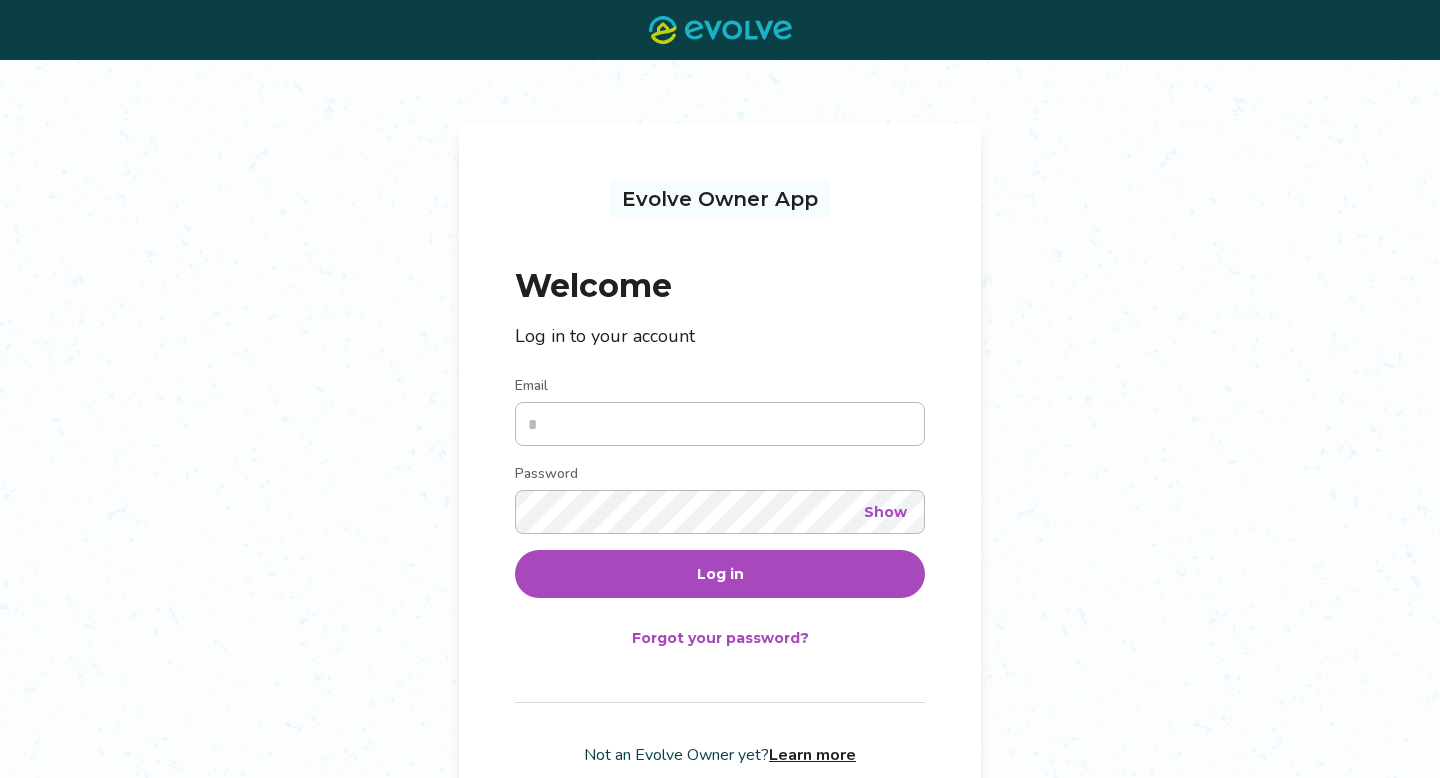 scroll, scrollTop: 0, scrollLeft: 0, axis: both 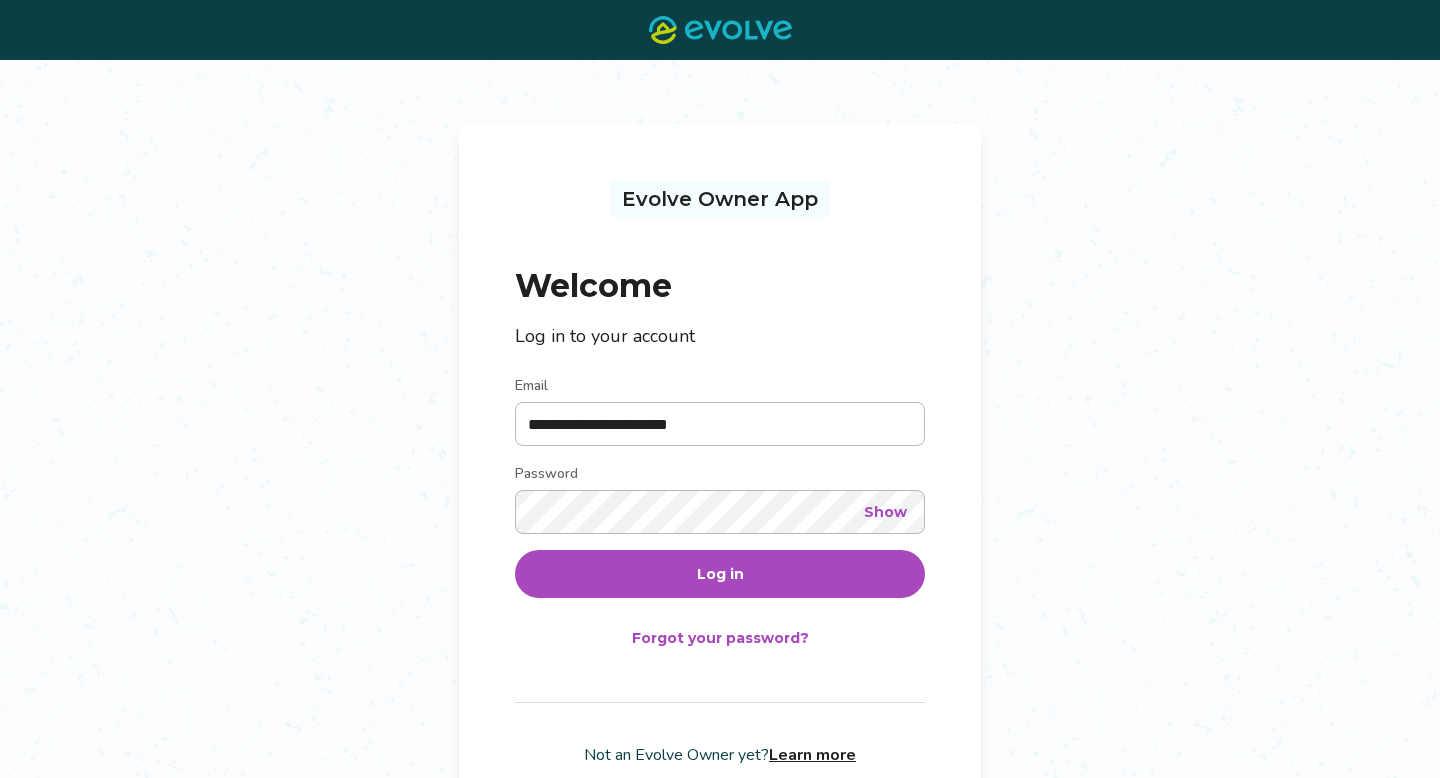 click on "Show" at bounding box center (885, 512) 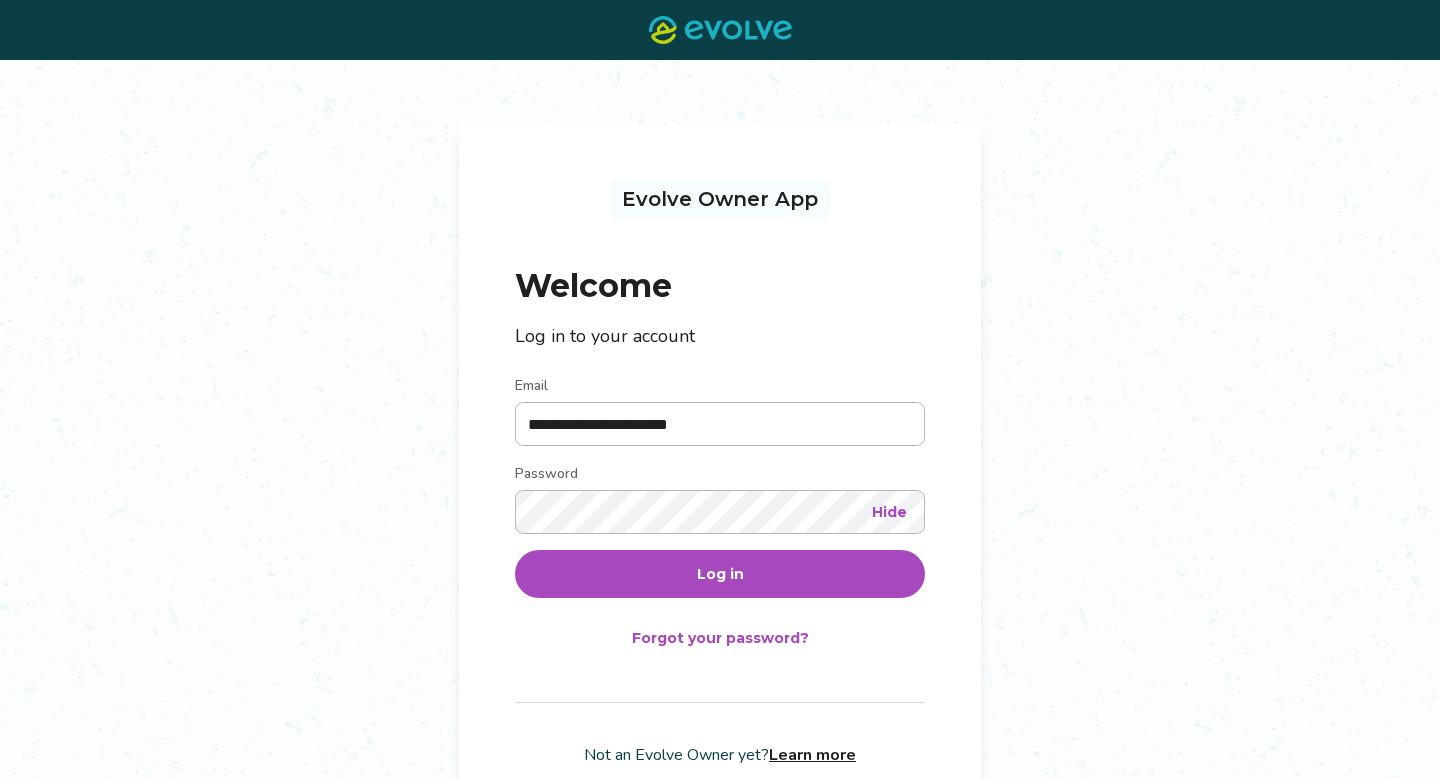 click on "Log in" at bounding box center [720, 574] 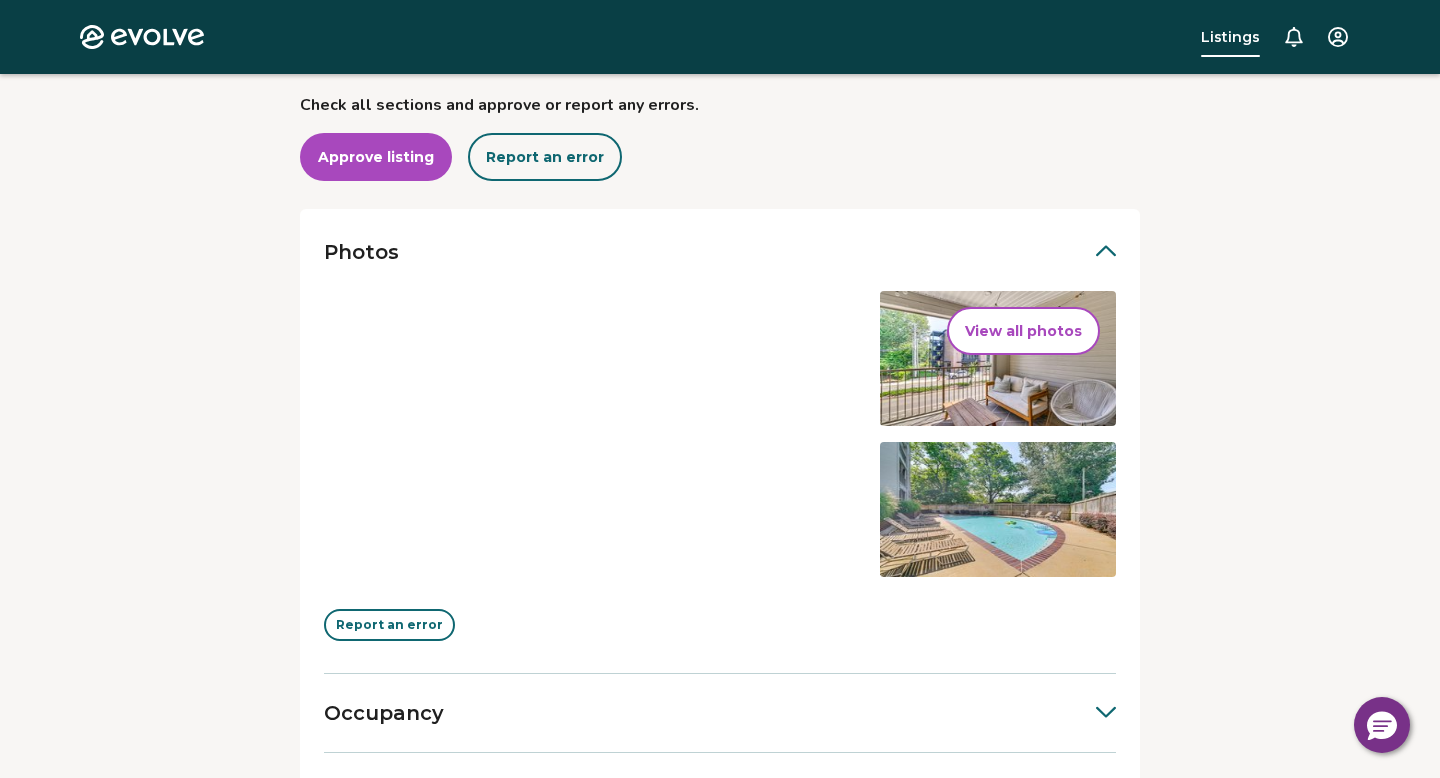 scroll, scrollTop: 322, scrollLeft: 0, axis: vertical 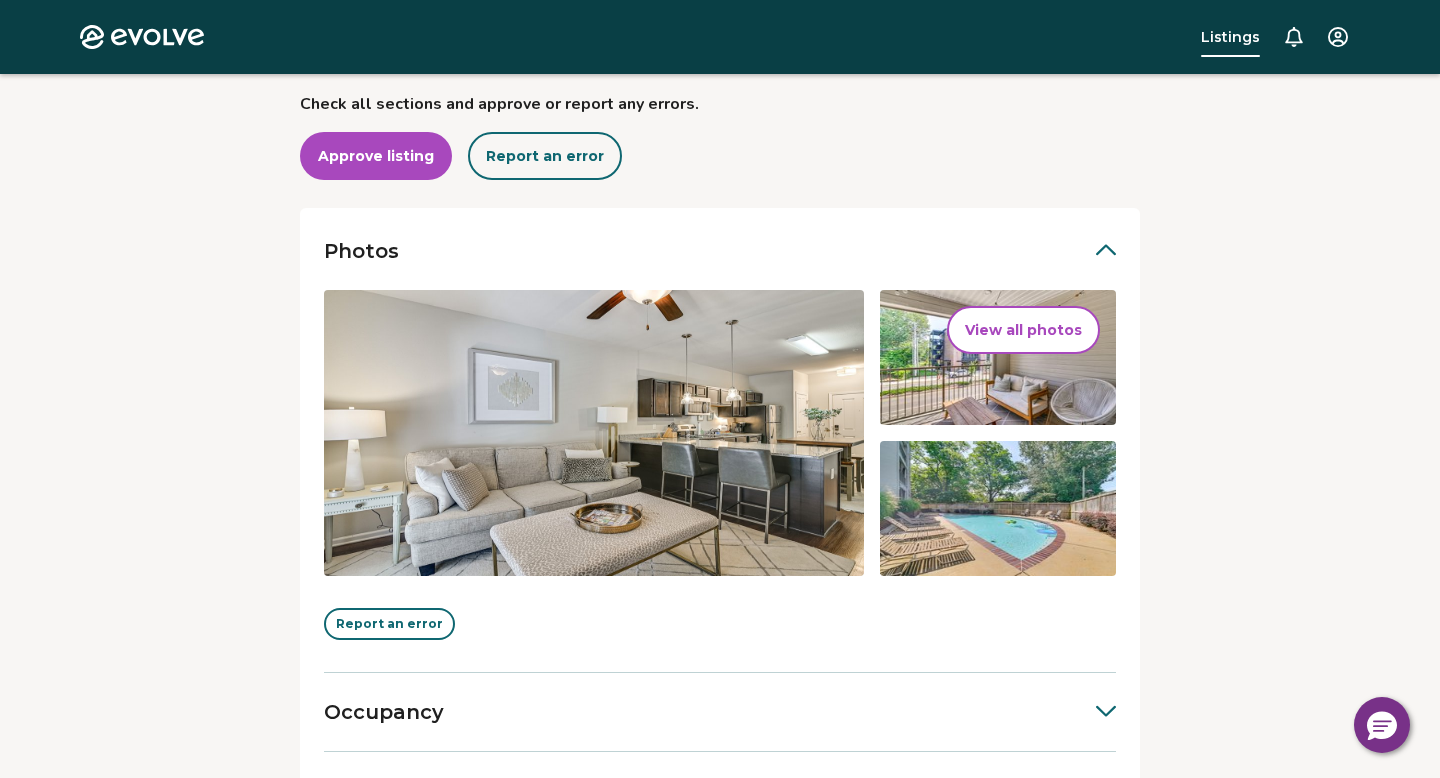click on "Evolve Listings Listings [STREET_ADDRESS][PERSON_NAME][US_STATE] Review your listing Take a moment to double-check the information for accuracy. As soon as you confirm everything looks good, we'll start the process of publishing it across all our booking platforms. Check all sections and approve or report any errors. Approve listing Report an error Photos View all photos Report an error Occupancy Guest pre-arrival information Listing details Amenities Rates, fees, and taxes Check all sections and approve or report any errors. Approve listing Report an error © 2013-Present Evolve Vacation Rental Network Privacy Policy | Terms of Service" at bounding box center (720, 492) 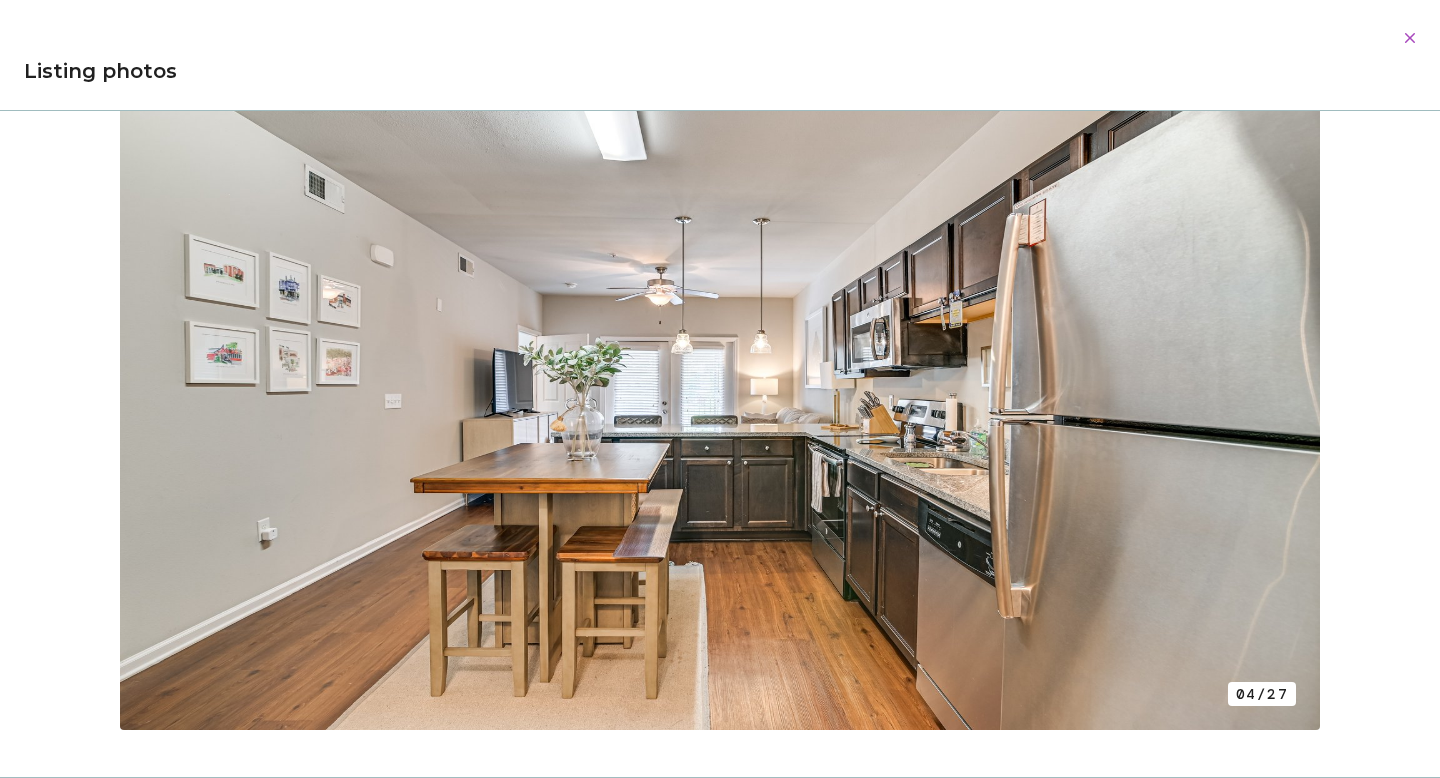 scroll, scrollTop: 2245, scrollLeft: 0, axis: vertical 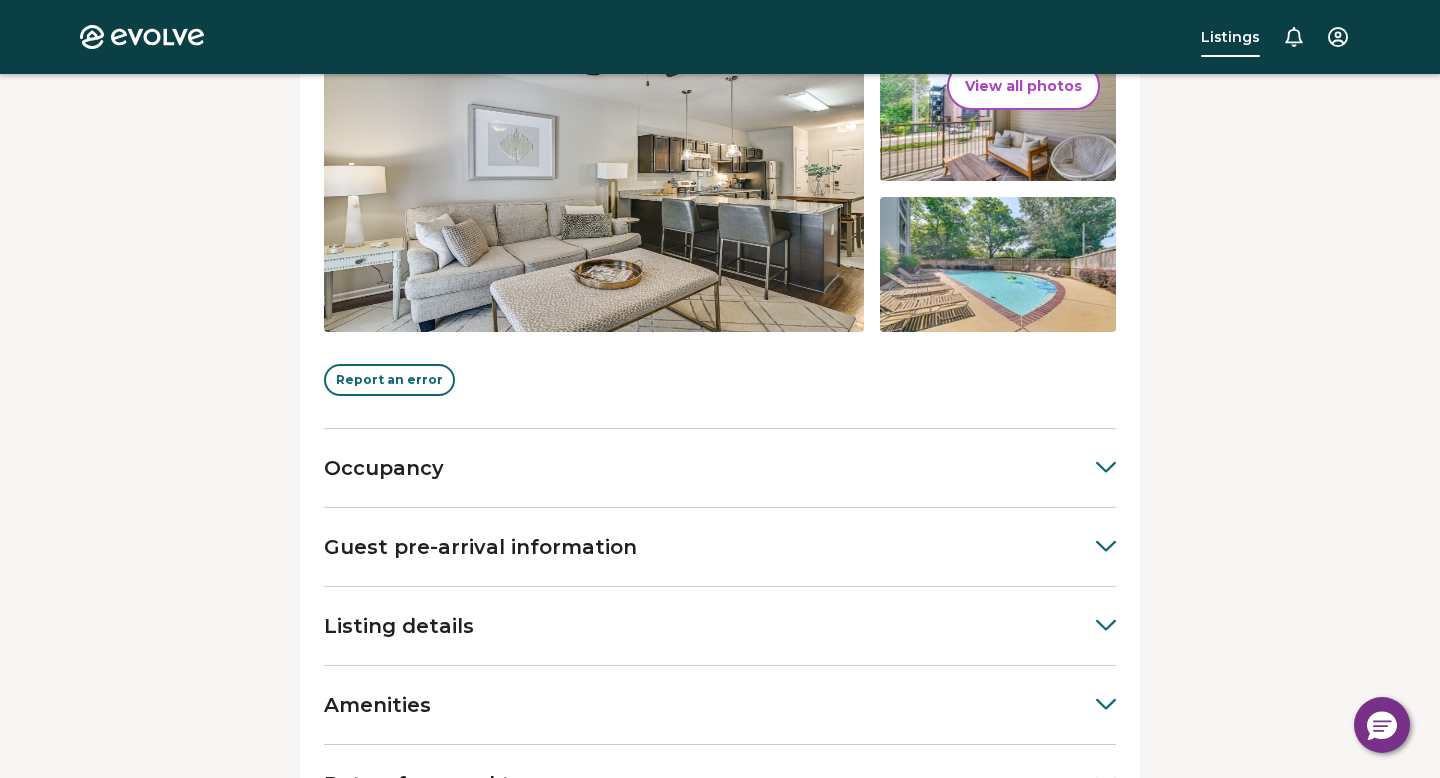 click on "Occupancy" at bounding box center (720, 468) 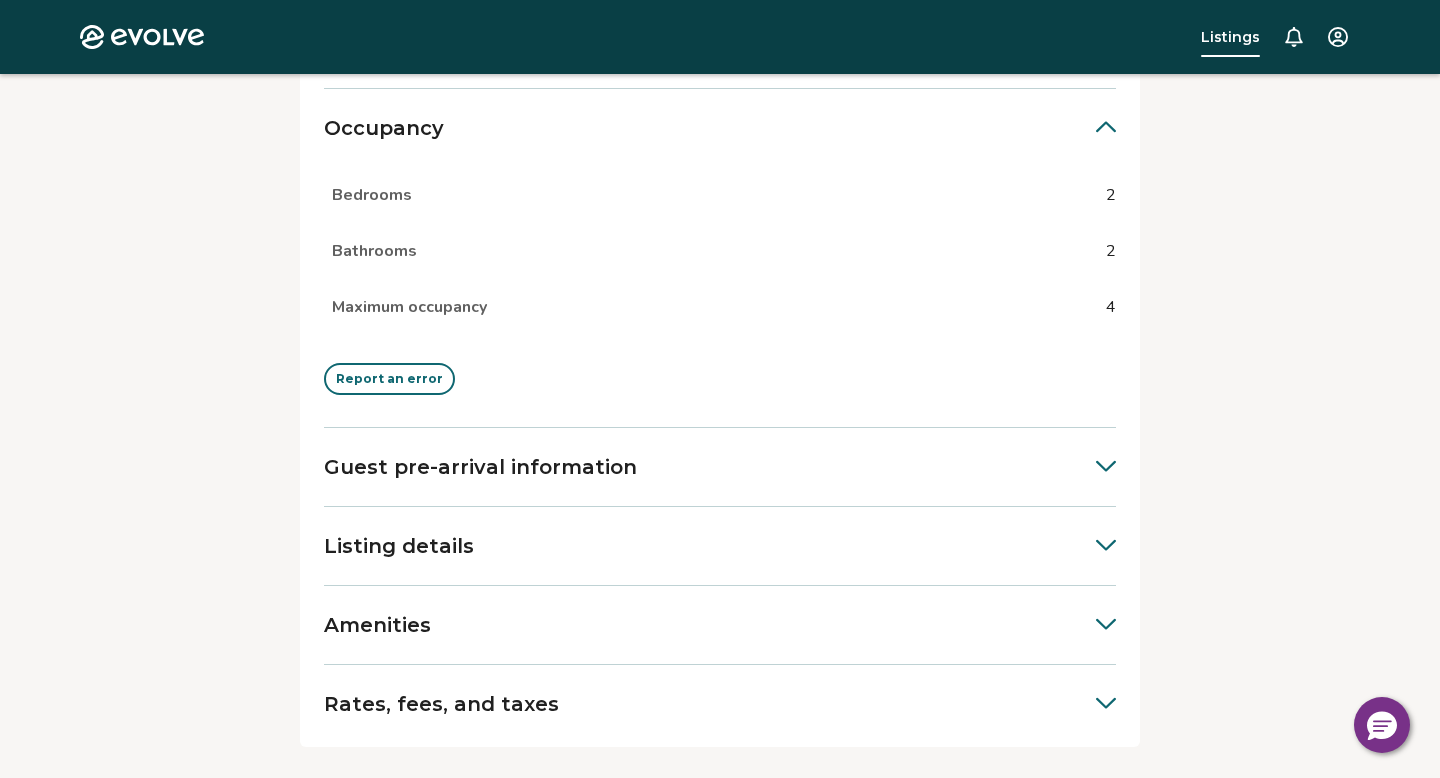 scroll, scrollTop: 909, scrollLeft: 0, axis: vertical 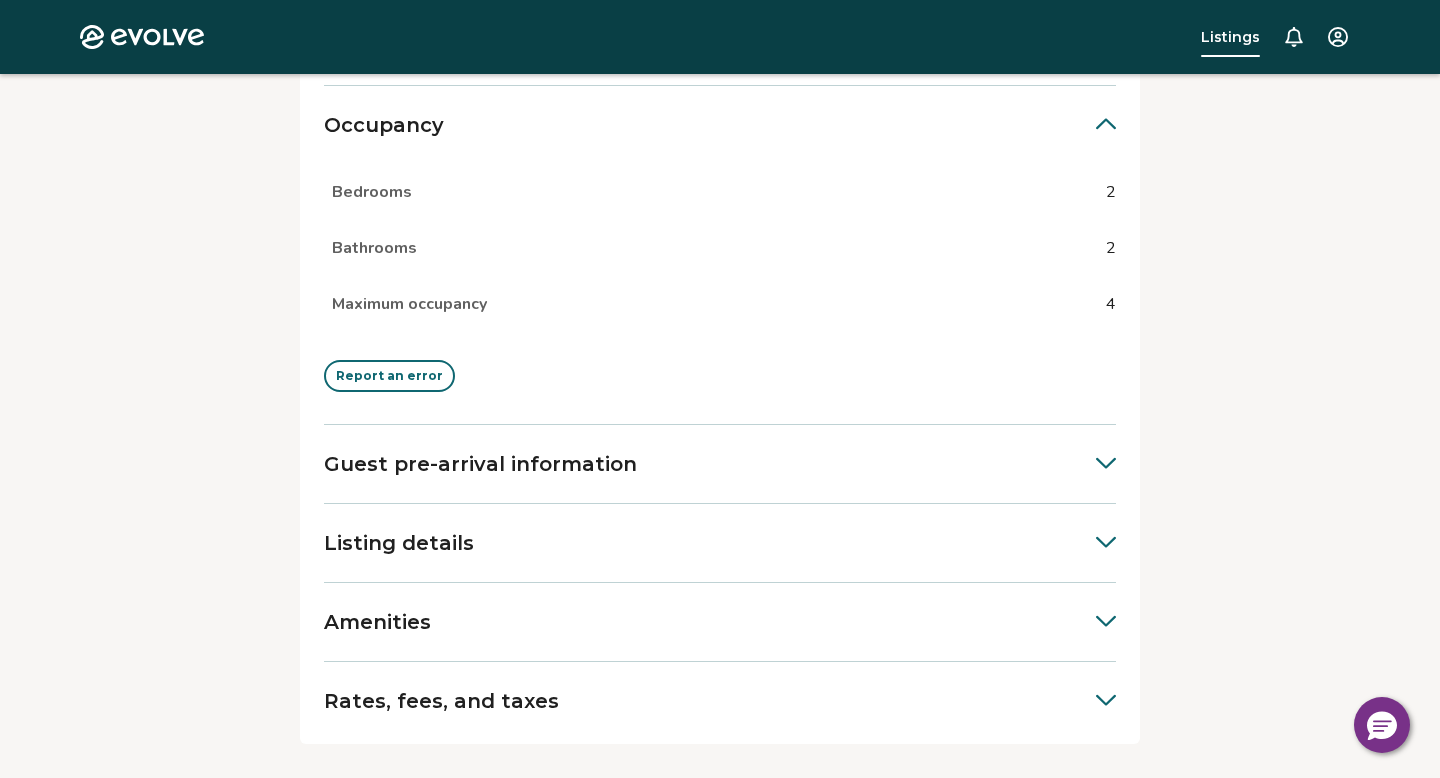 click on "Guest pre-arrival information" at bounding box center (720, 464) 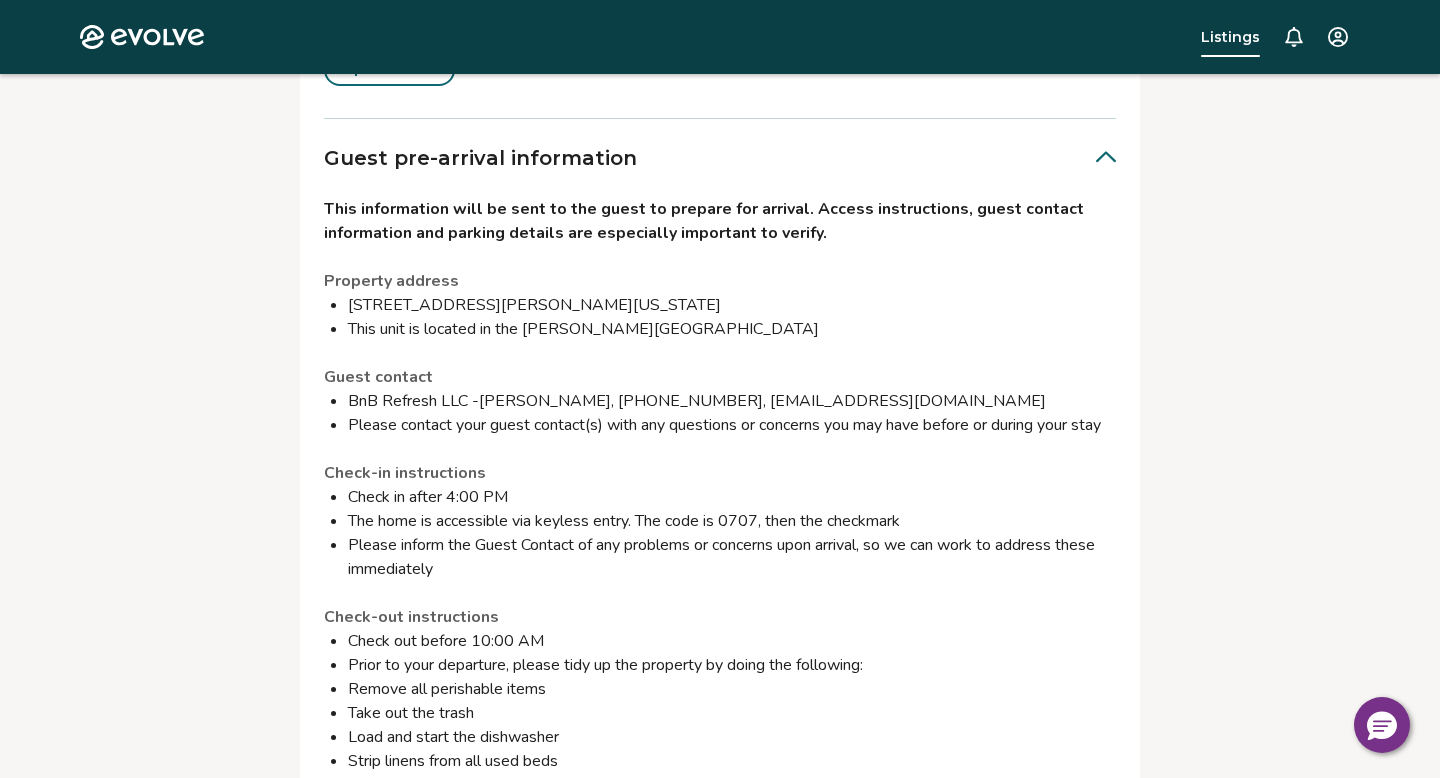 scroll, scrollTop: 1221, scrollLeft: 0, axis: vertical 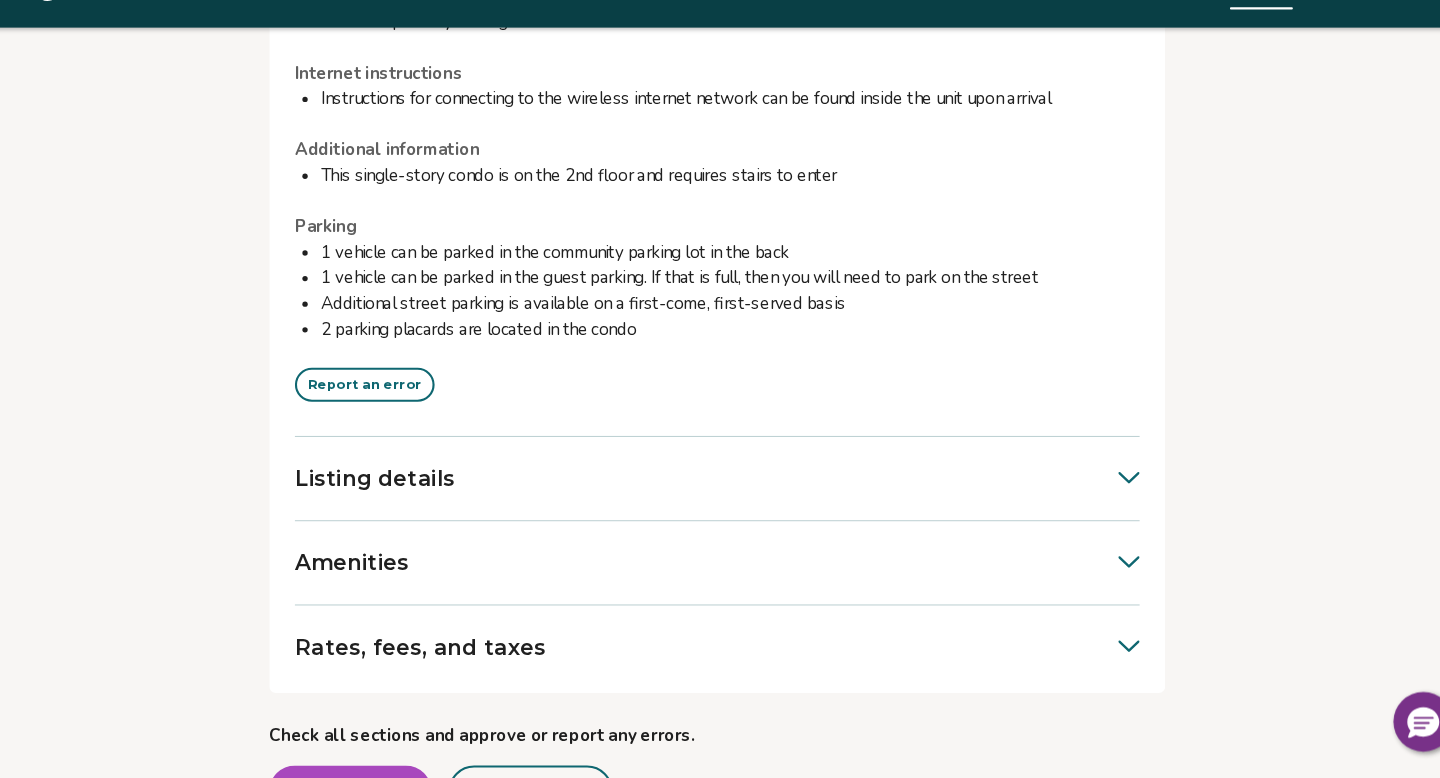 click on "Listing details" at bounding box center (720, 497) 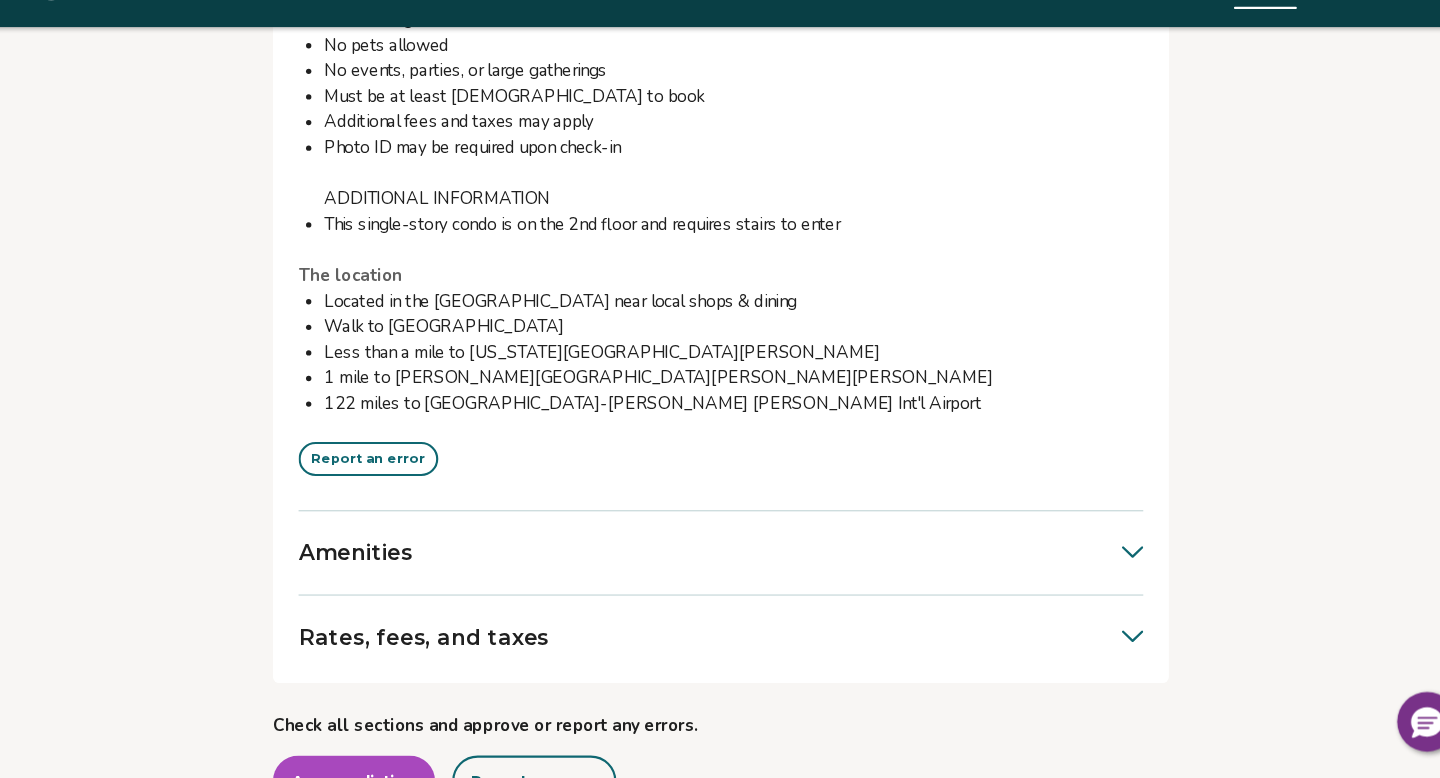 scroll, scrollTop: 3946, scrollLeft: 0, axis: vertical 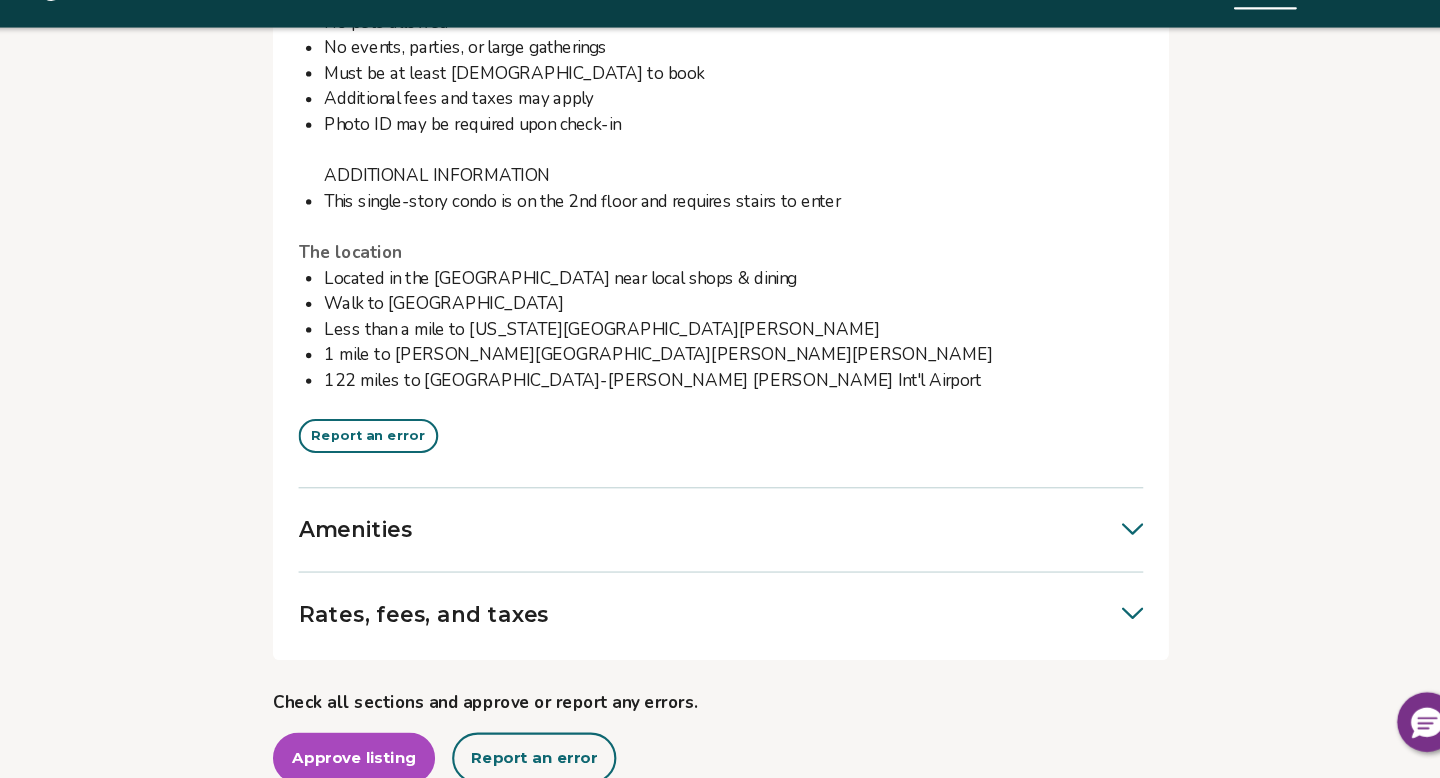 click on "Amenities" at bounding box center (720, 545) 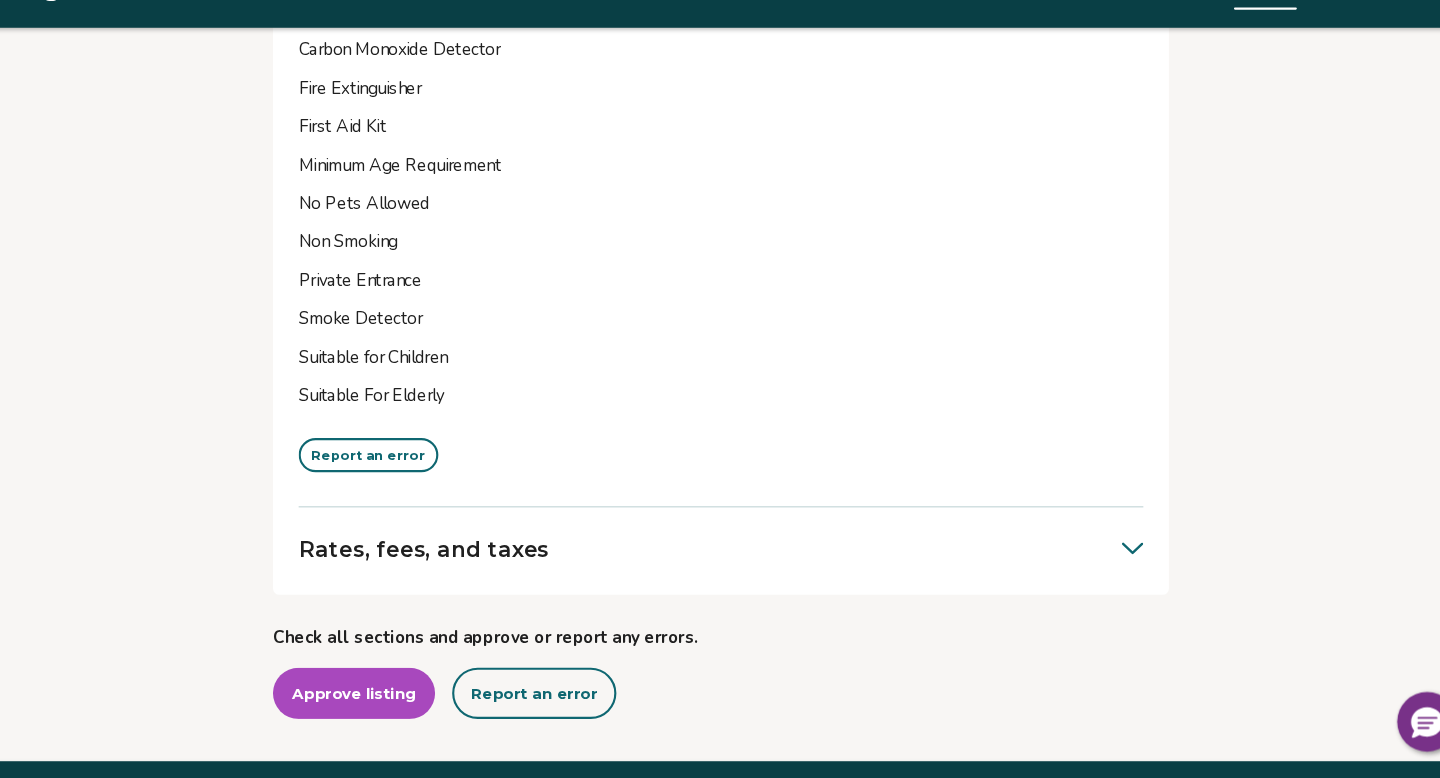 scroll, scrollTop: 6392, scrollLeft: 0, axis: vertical 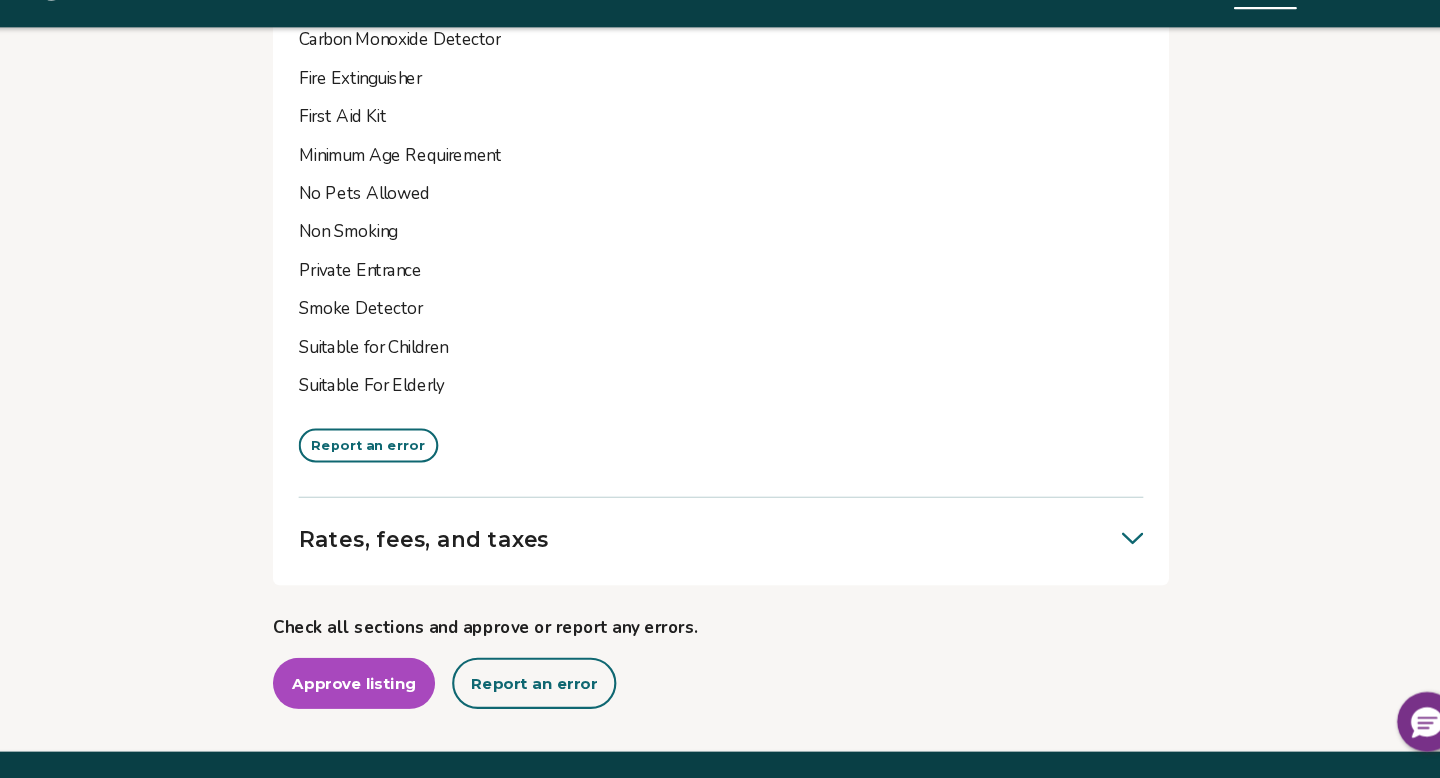 click on "Rates, fees, and taxes" at bounding box center (441, 554) 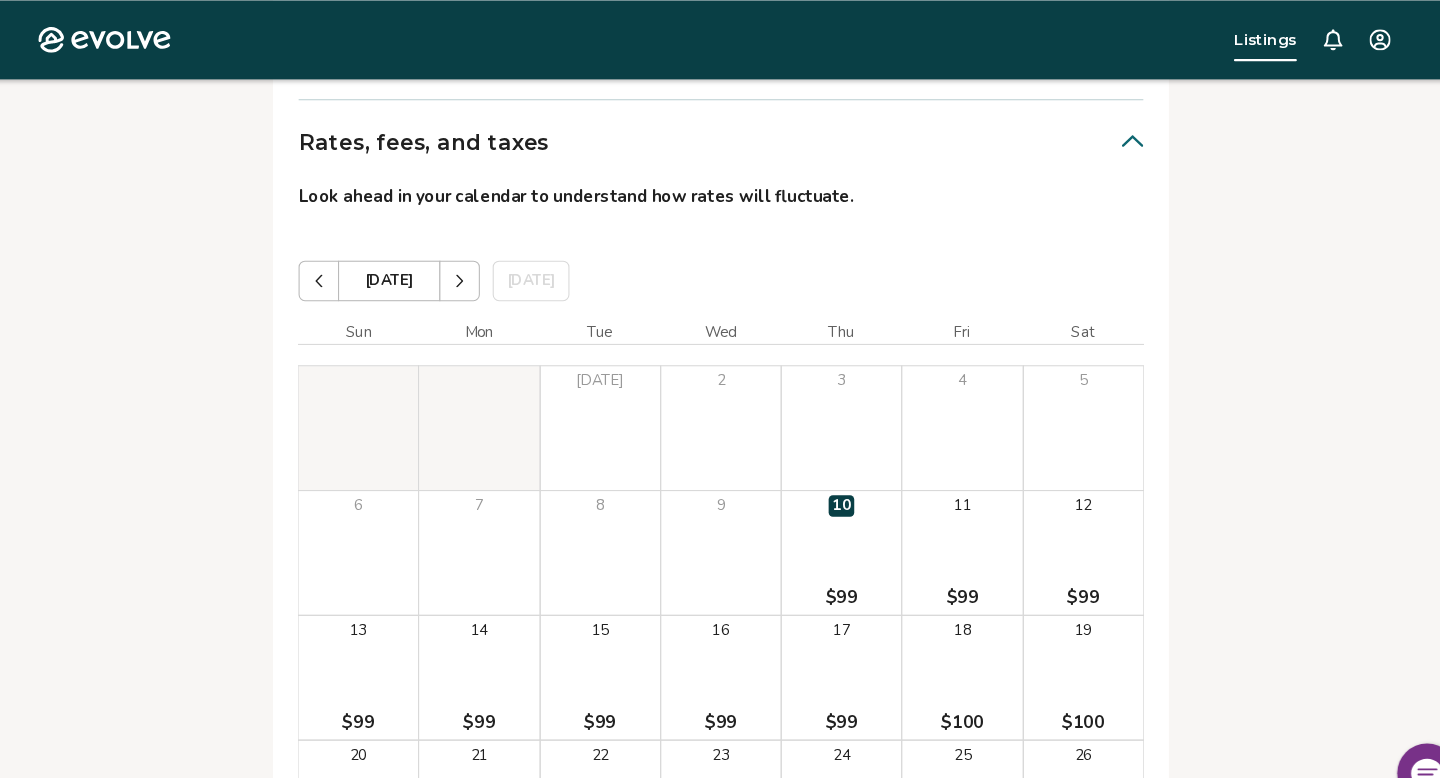 scroll, scrollTop: 6805, scrollLeft: 0, axis: vertical 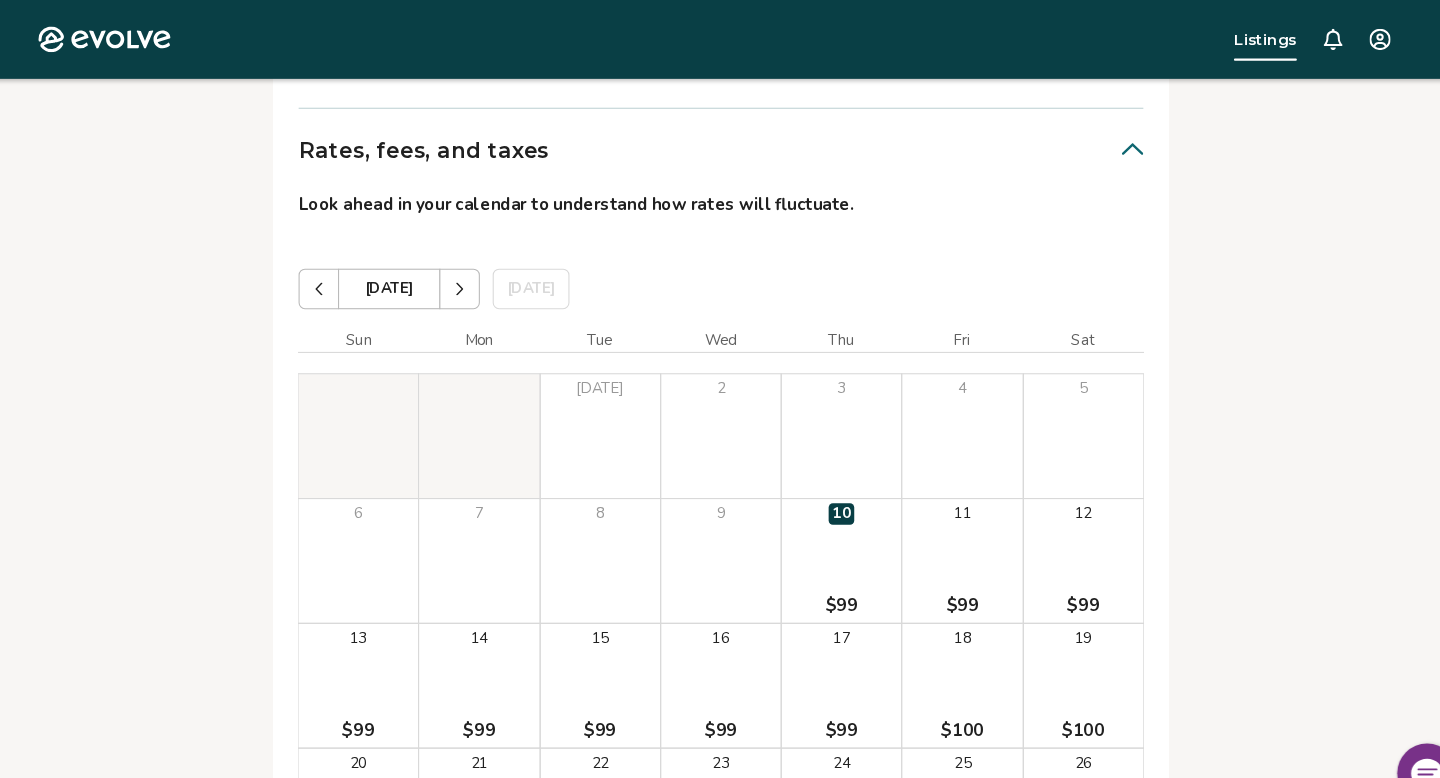 click 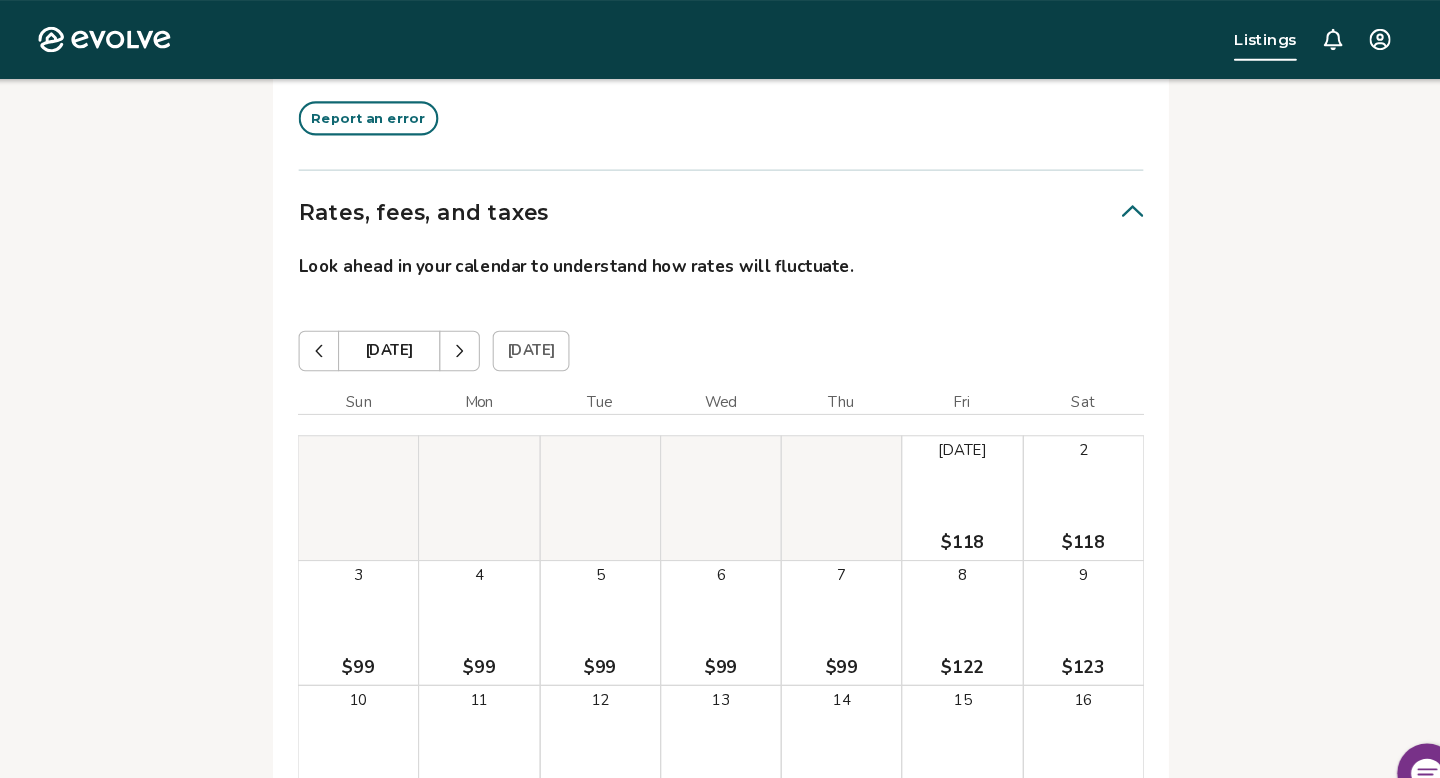 scroll, scrollTop: 6743, scrollLeft: 0, axis: vertical 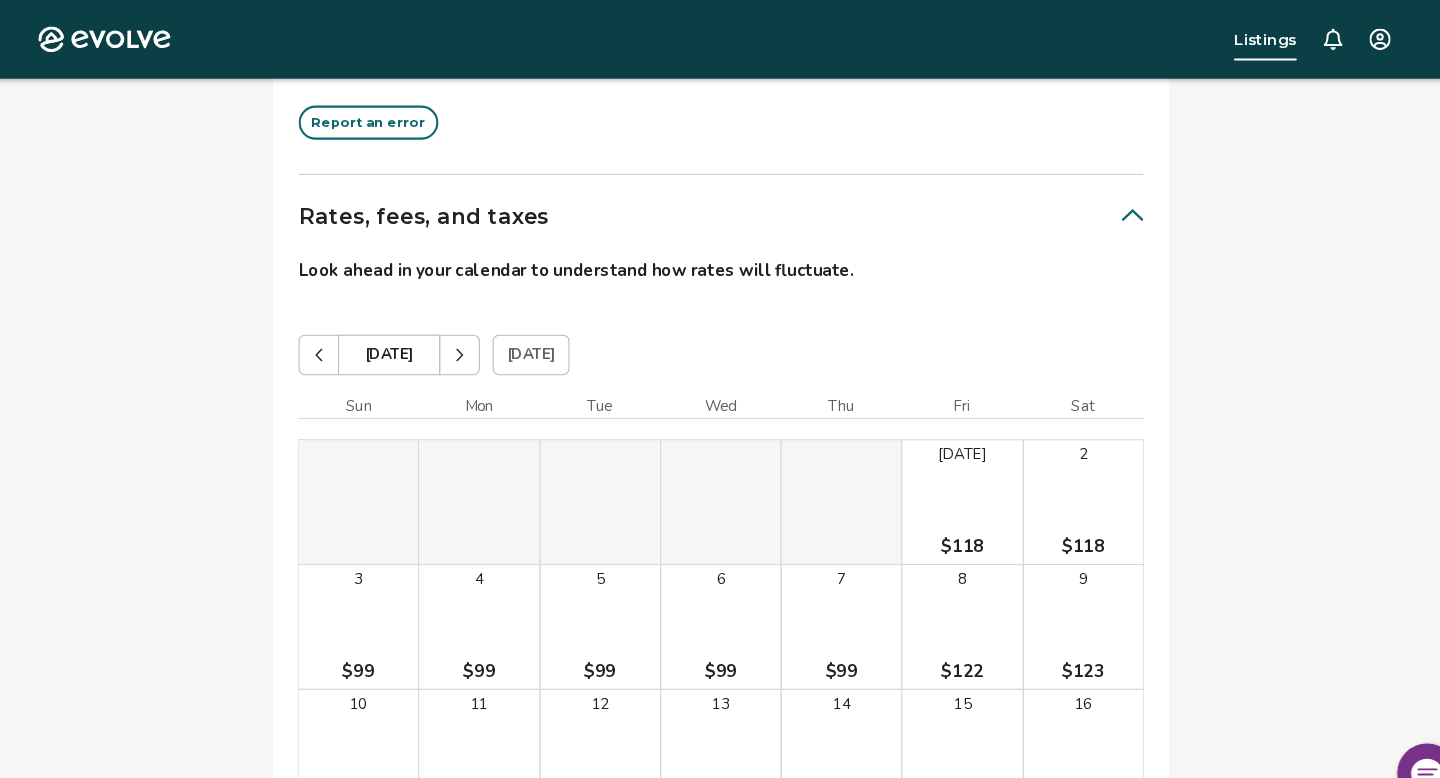 click at bounding box center [475, 333] 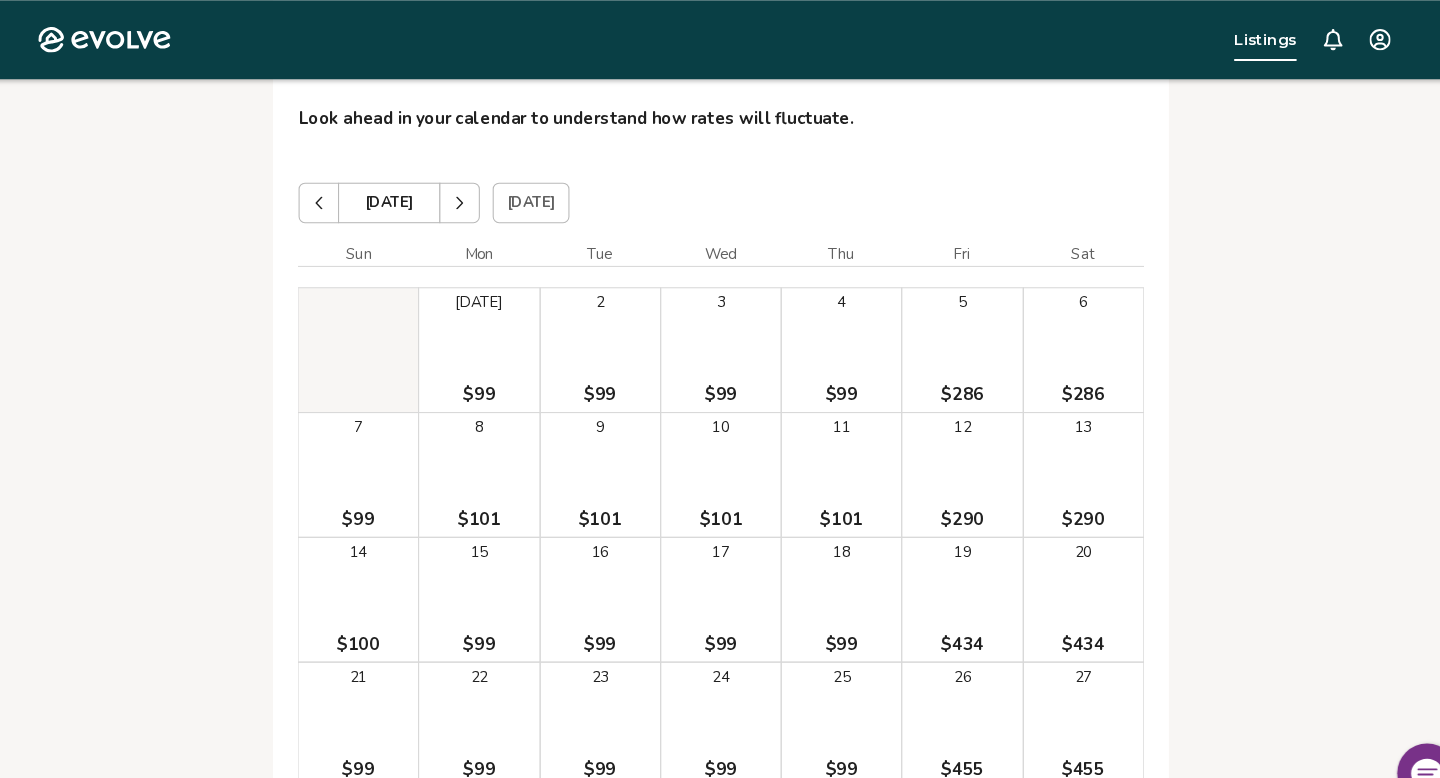 scroll, scrollTop: 6877, scrollLeft: 0, axis: vertical 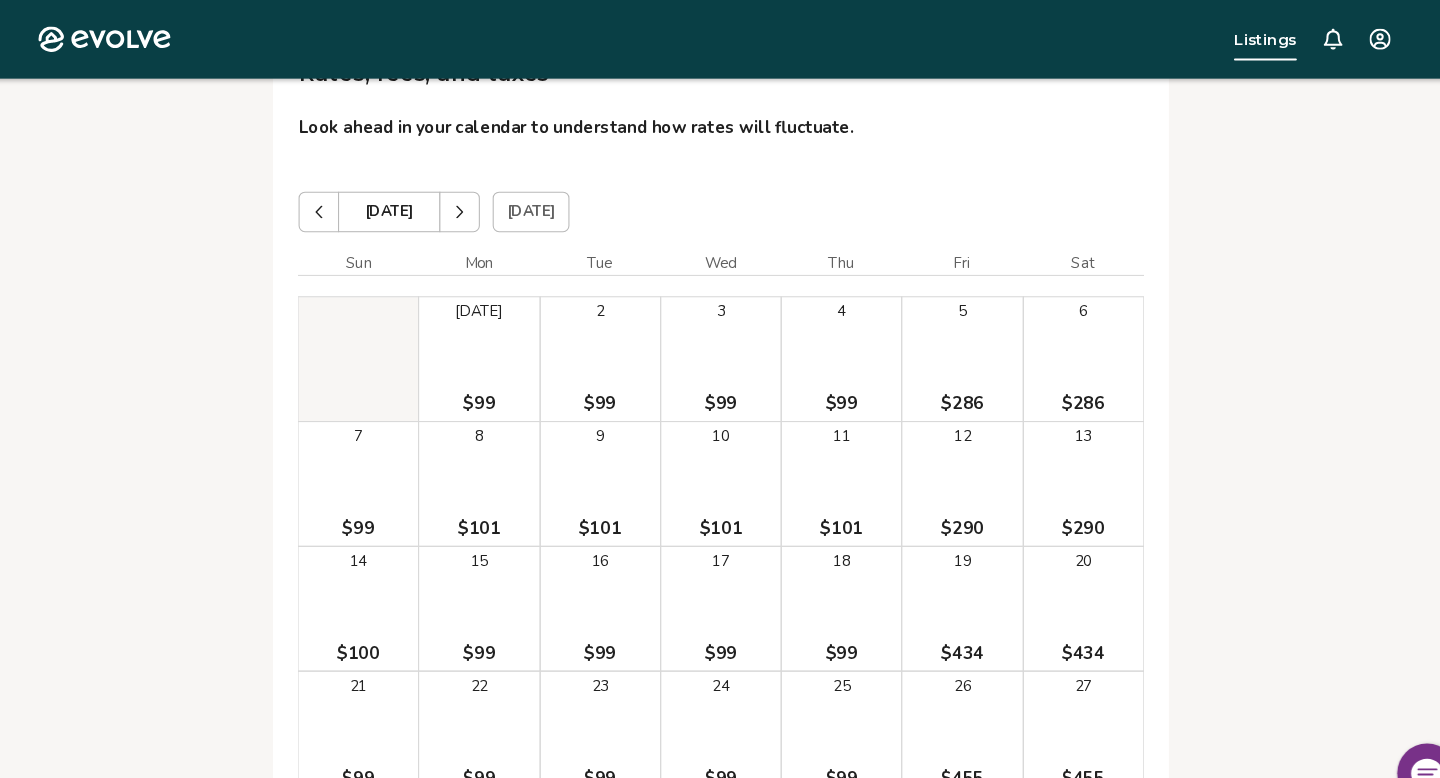 click at bounding box center [475, 199] 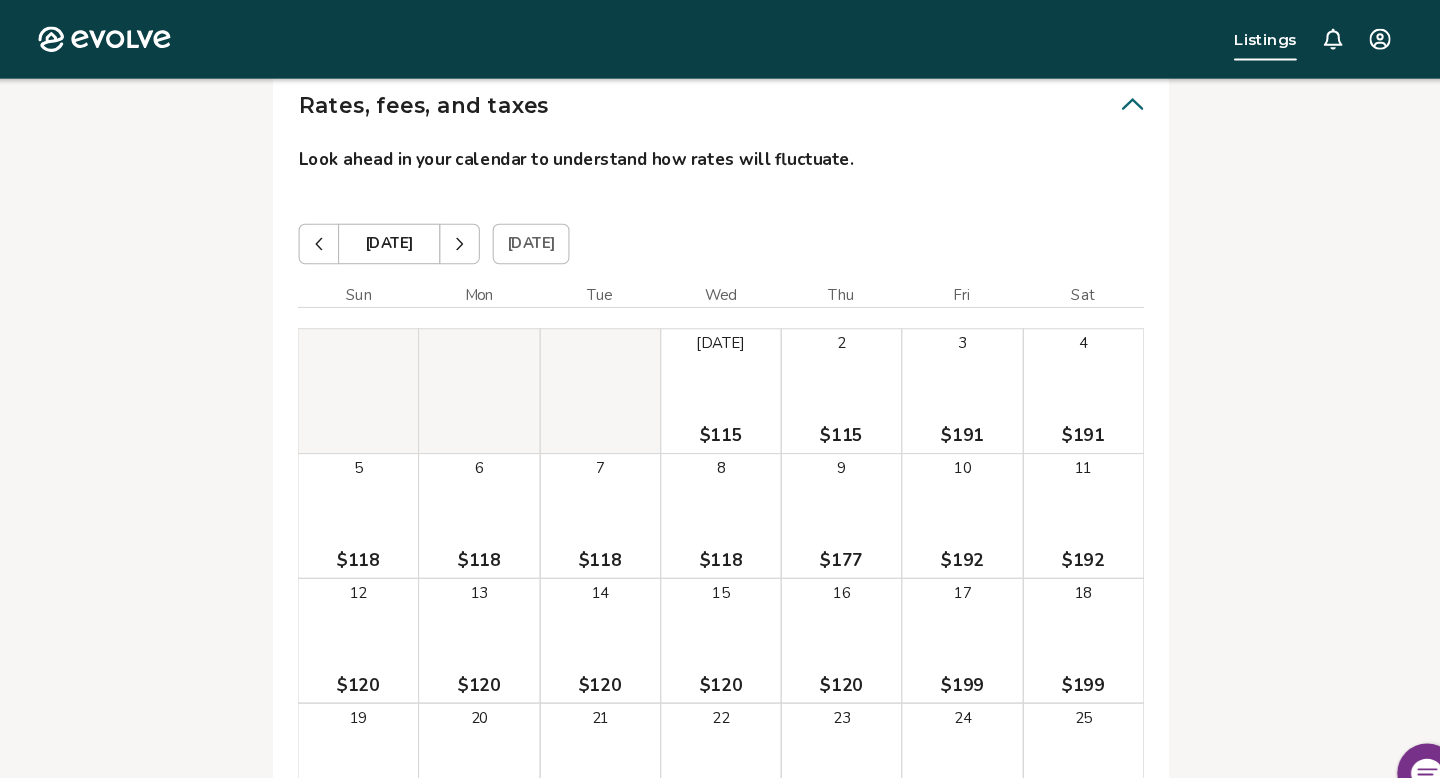 scroll, scrollTop: 6844, scrollLeft: 0, axis: vertical 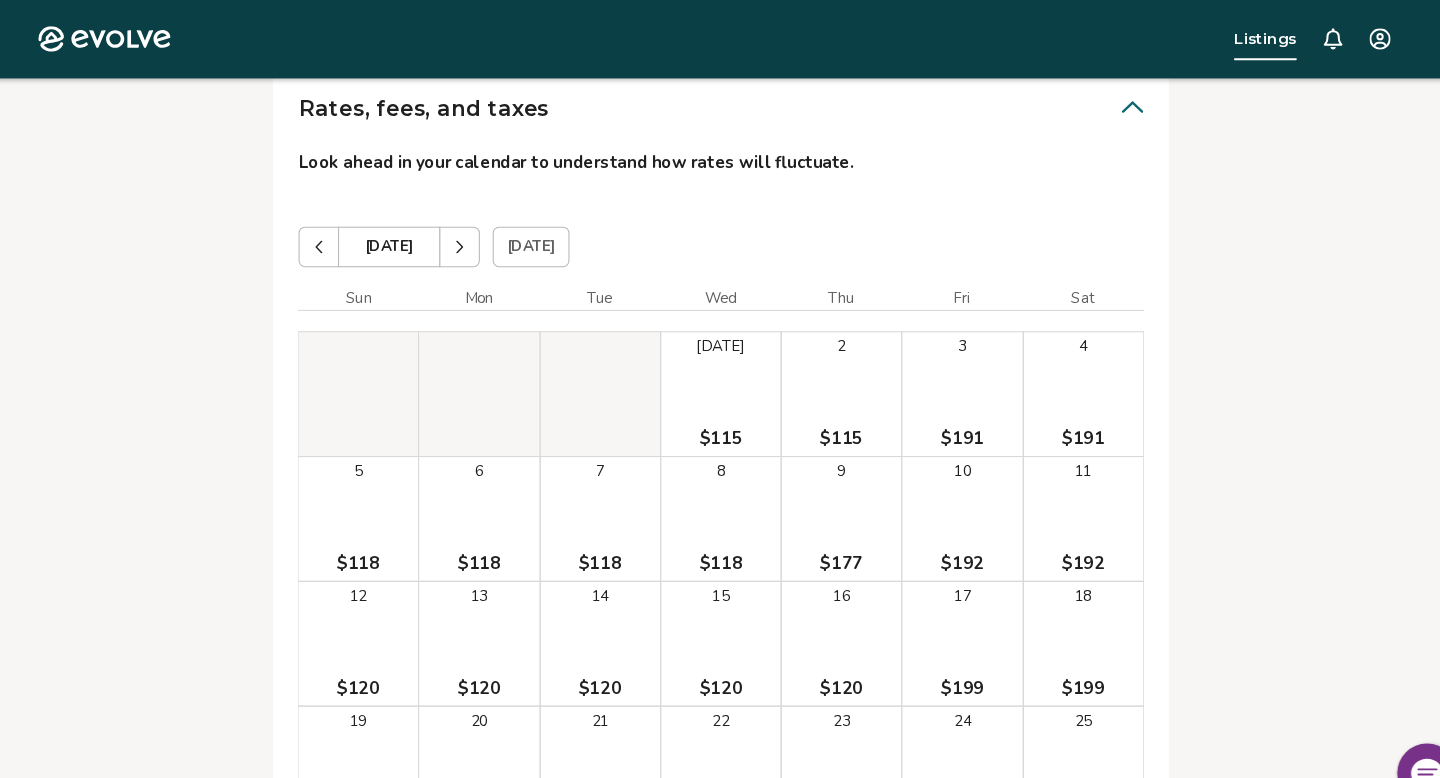 click at bounding box center [475, 232] 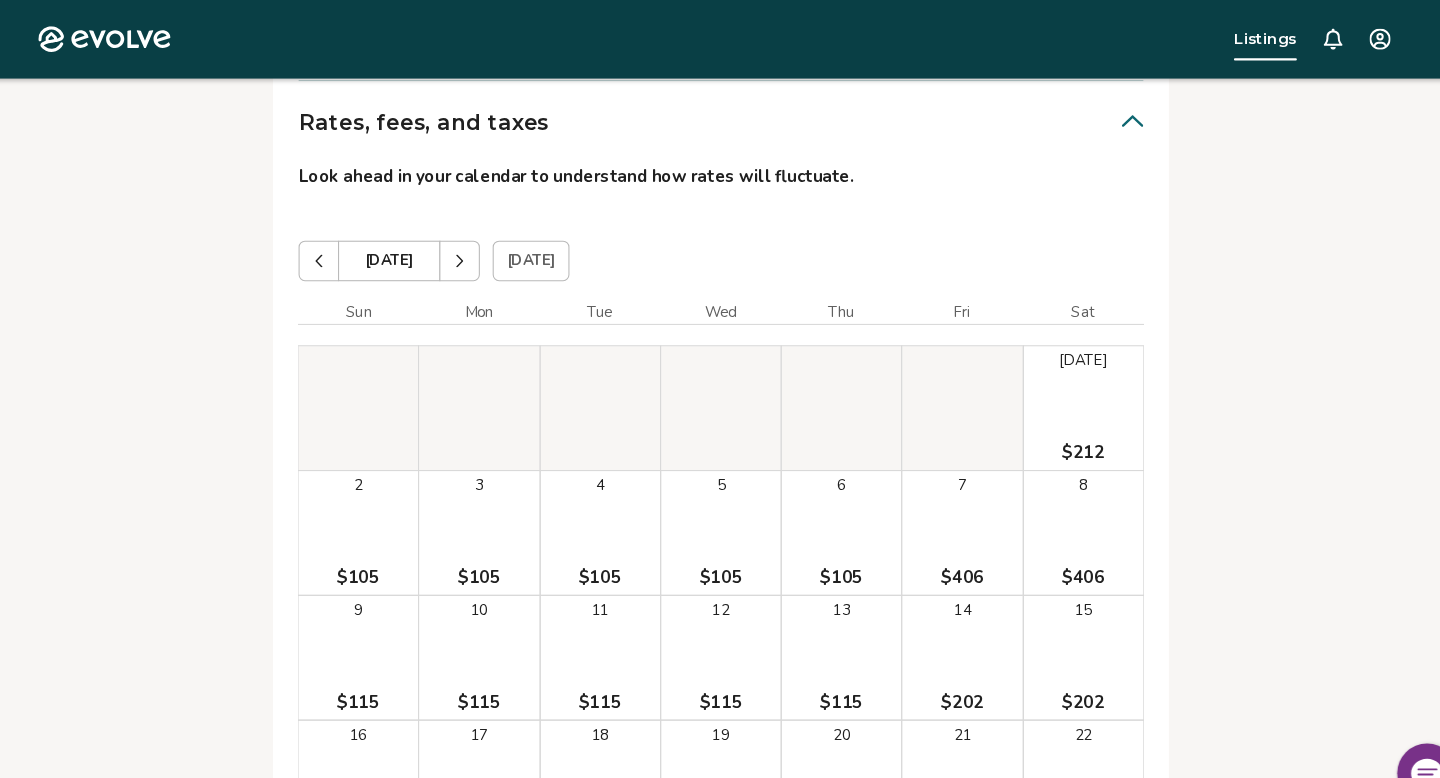 scroll, scrollTop: 6830, scrollLeft: 0, axis: vertical 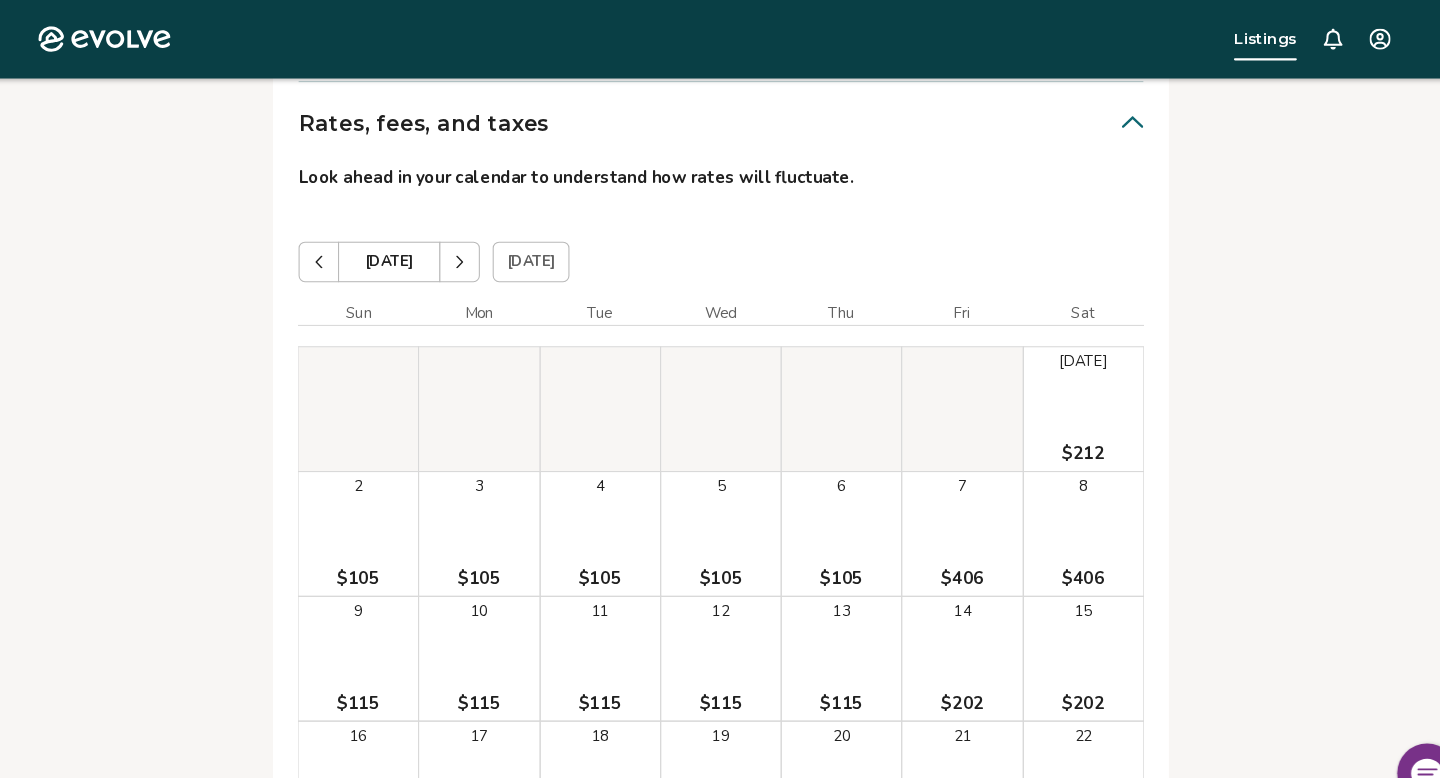 click 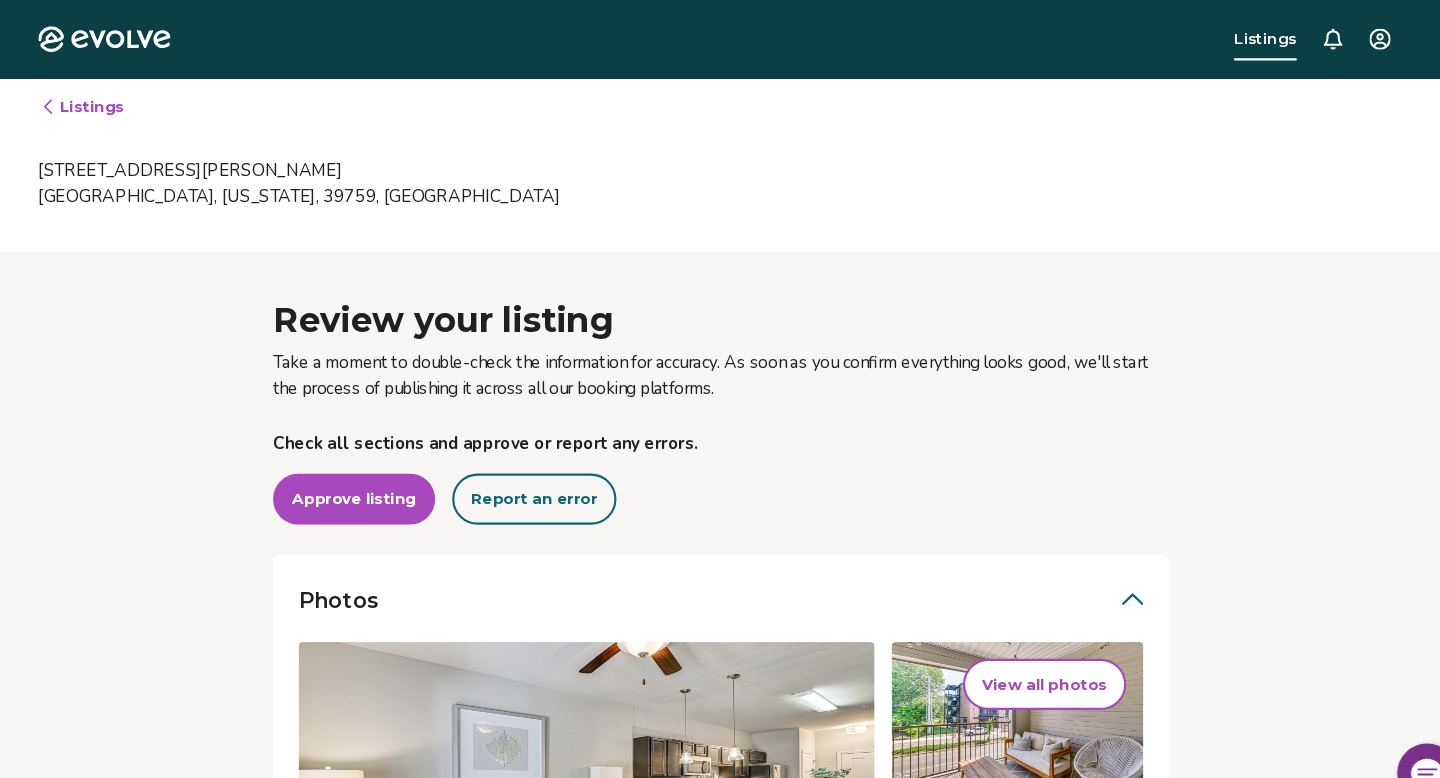 scroll, scrollTop: 0, scrollLeft: 0, axis: both 